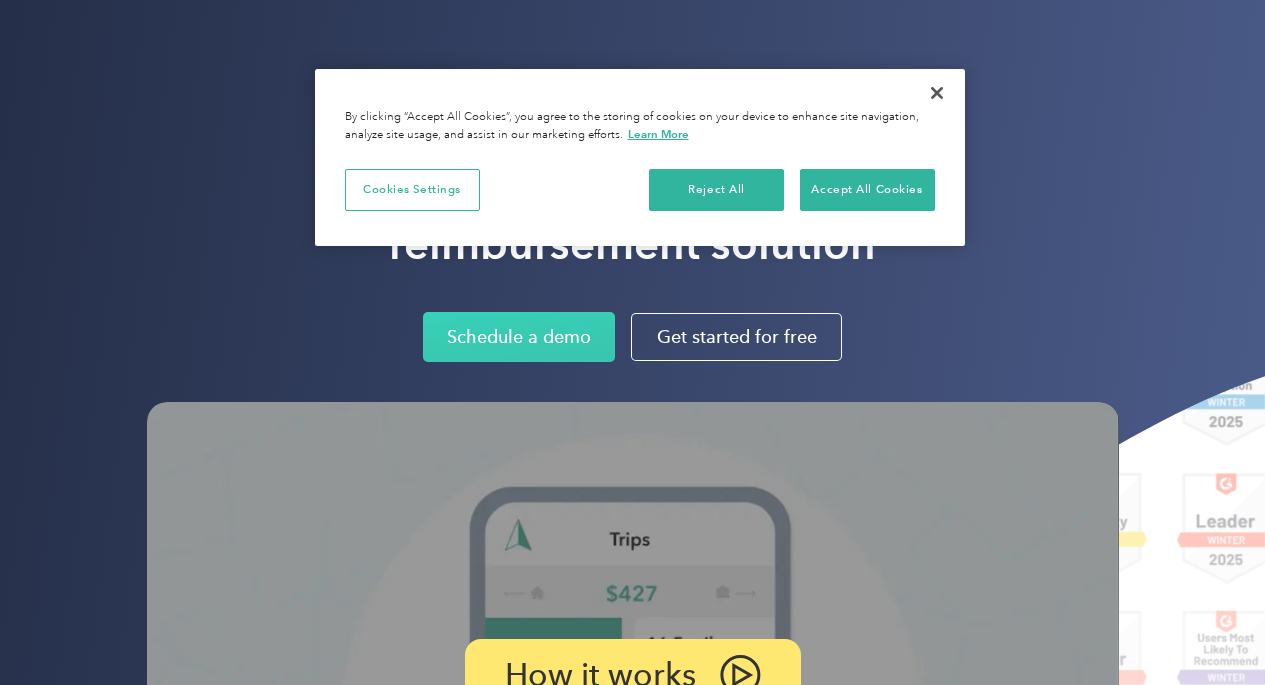 scroll, scrollTop: 0, scrollLeft: 0, axis: both 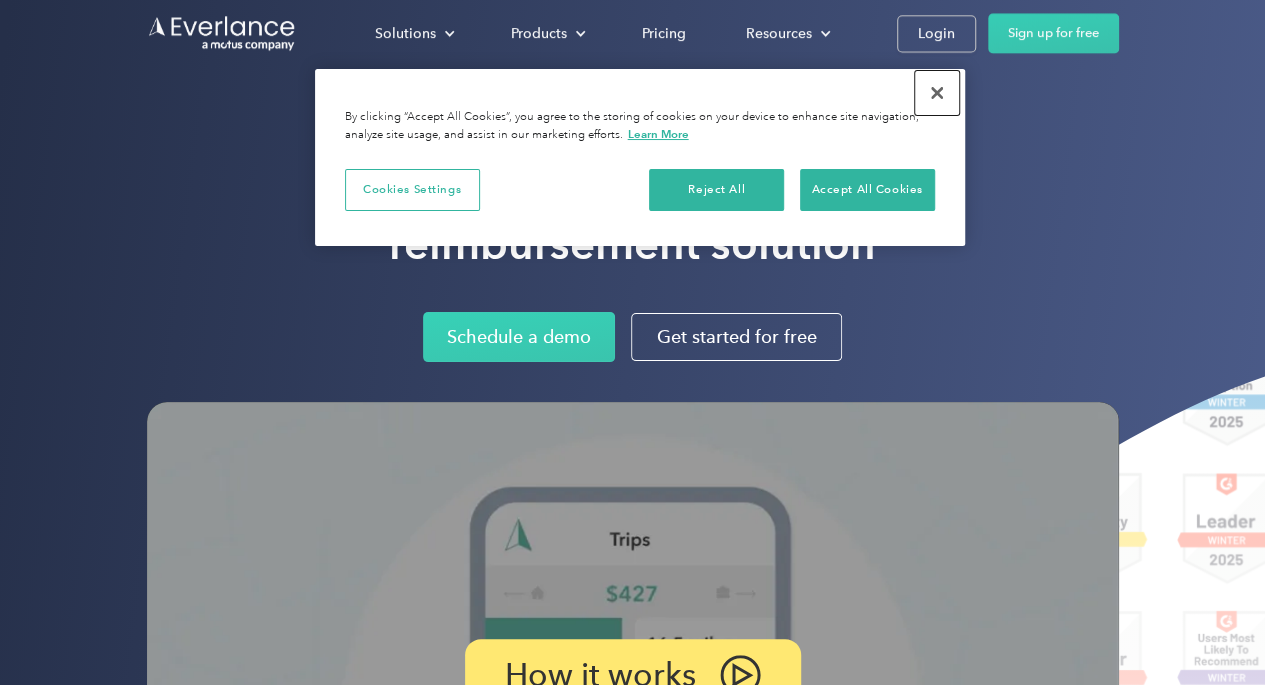 click at bounding box center (937, 93) 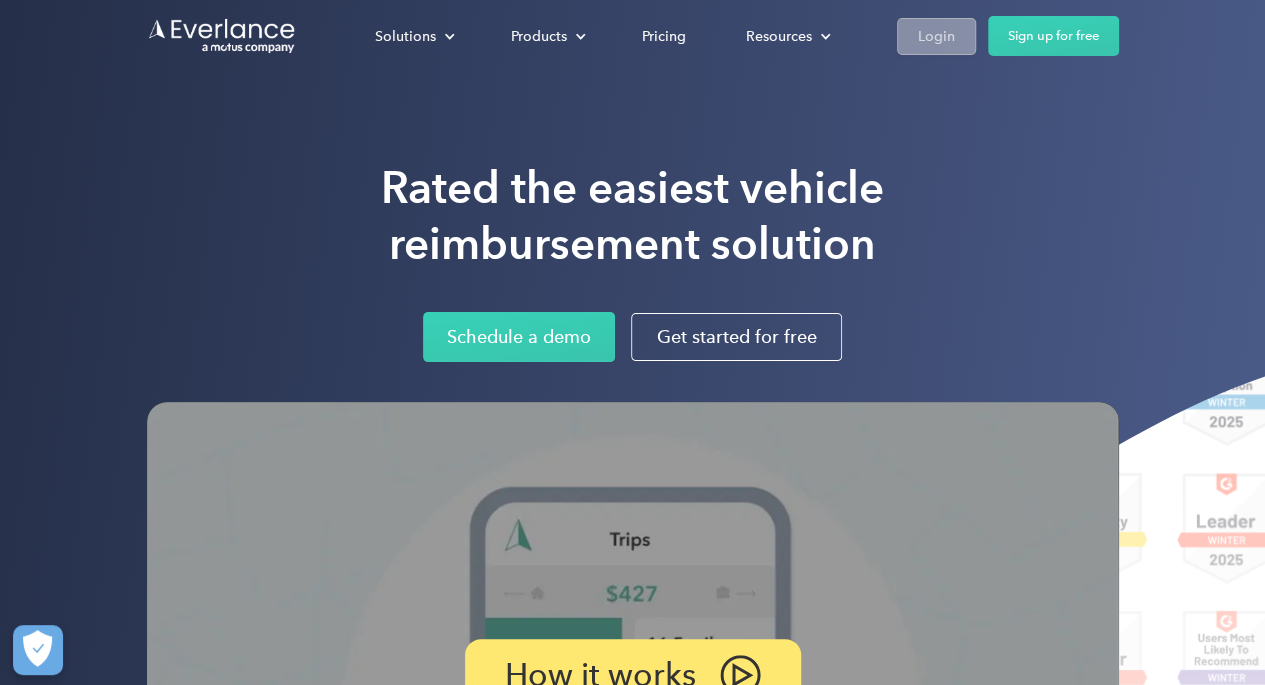 click on "Login" at bounding box center [936, 36] 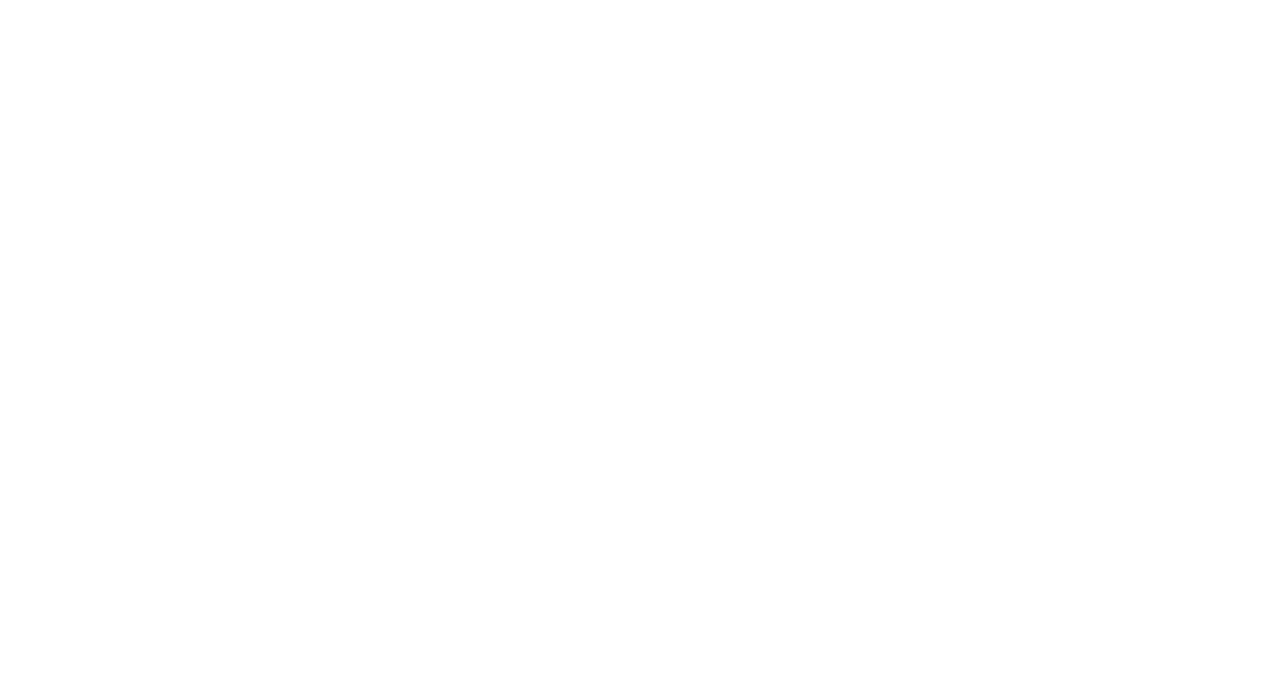 scroll, scrollTop: 0, scrollLeft: 0, axis: both 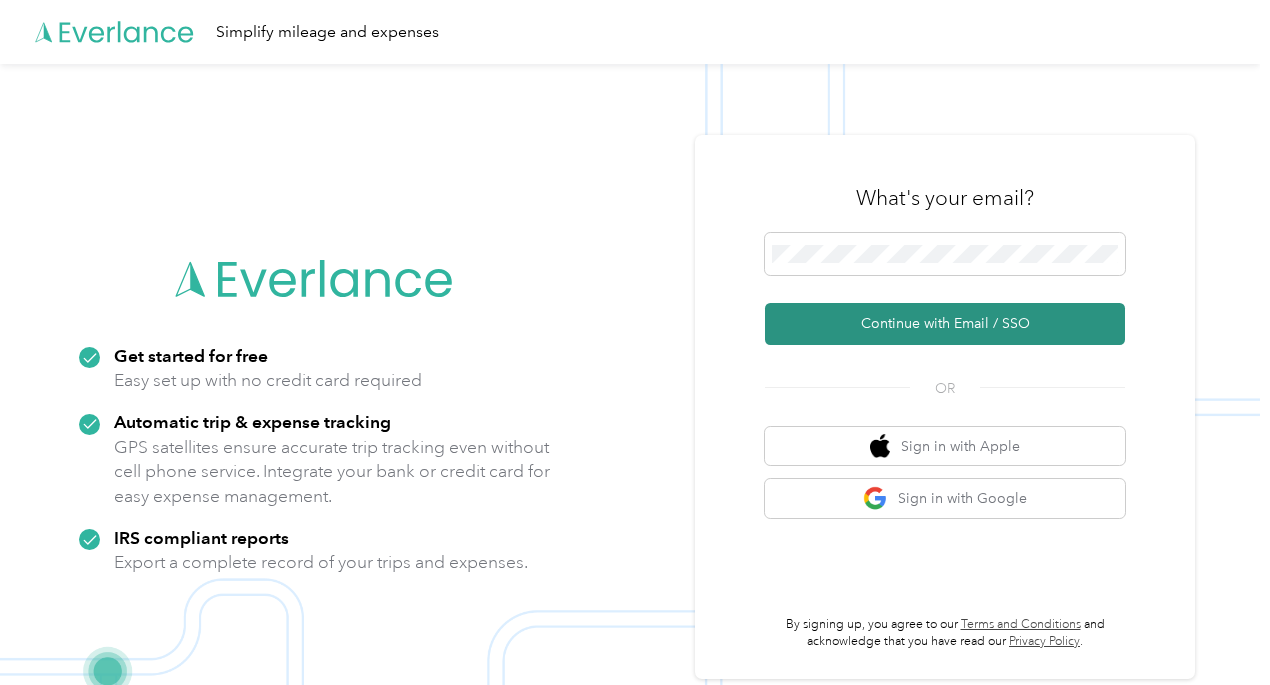 click on "Continue with Email / SSO" at bounding box center (945, 324) 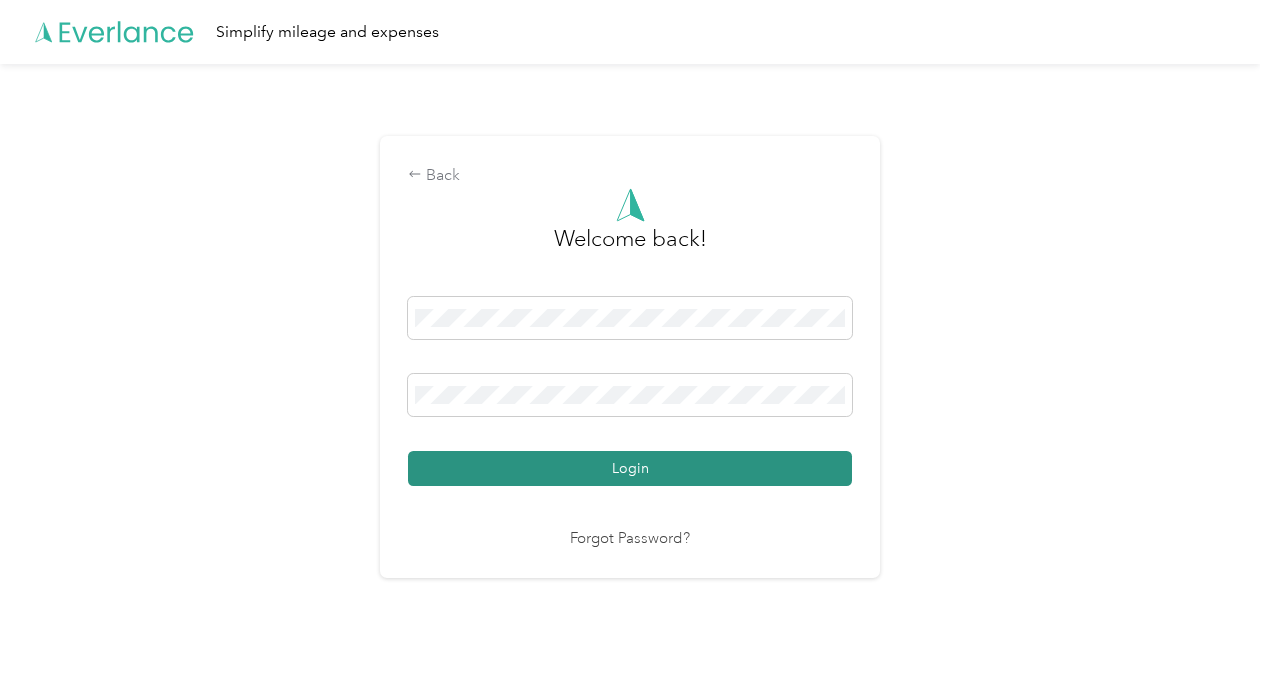 click on "Login" at bounding box center (630, 468) 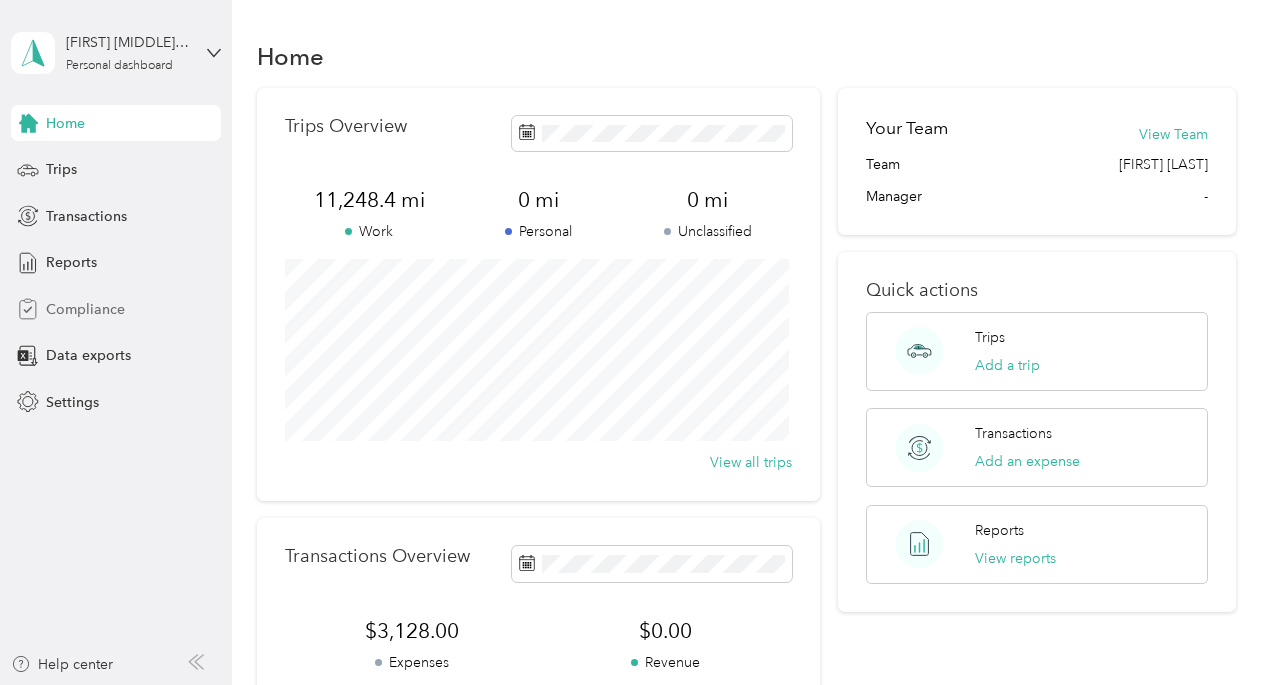 click on "Compliance" at bounding box center [85, 309] 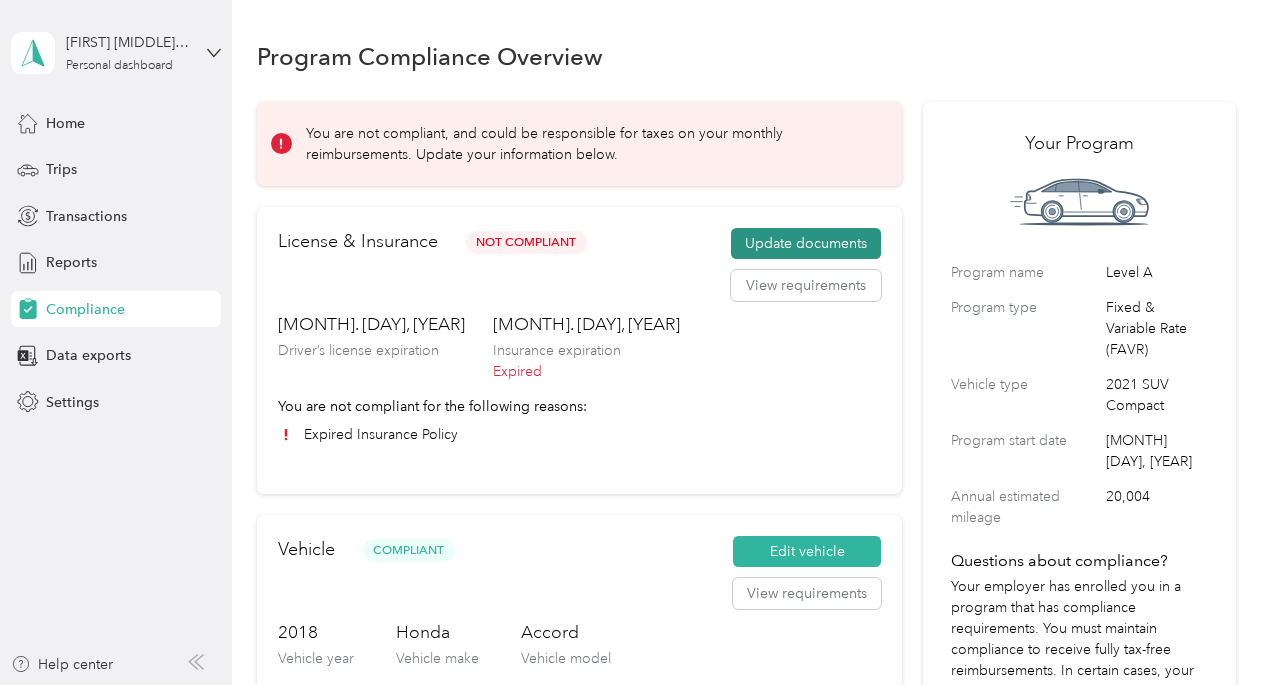 click on "Update documents" at bounding box center (806, 244) 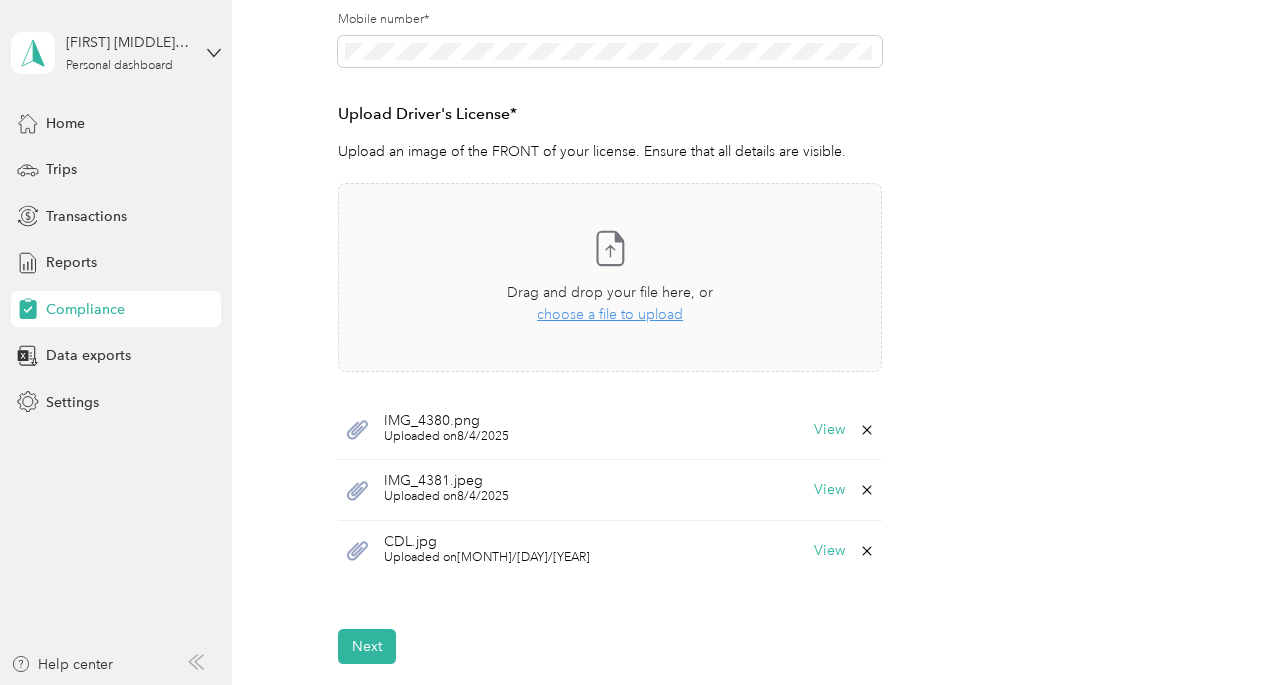 scroll, scrollTop: 477, scrollLeft: 0, axis: vertical 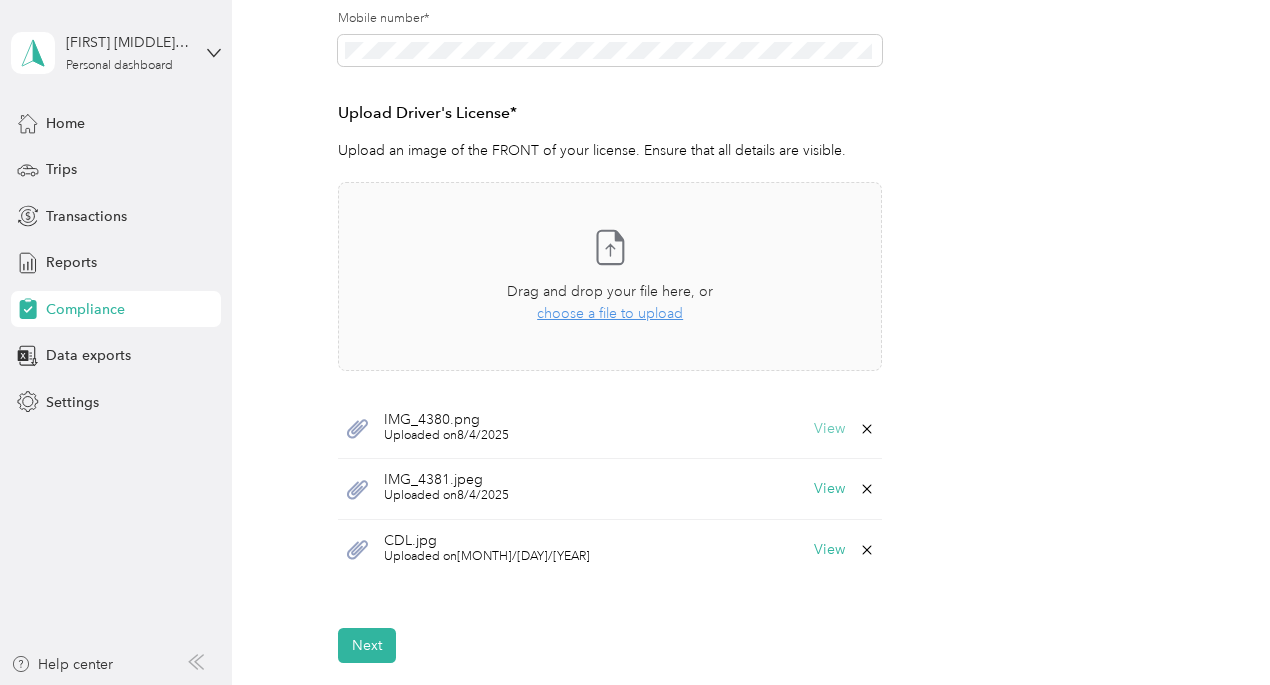click on "View" at bounding box center [829, 429] 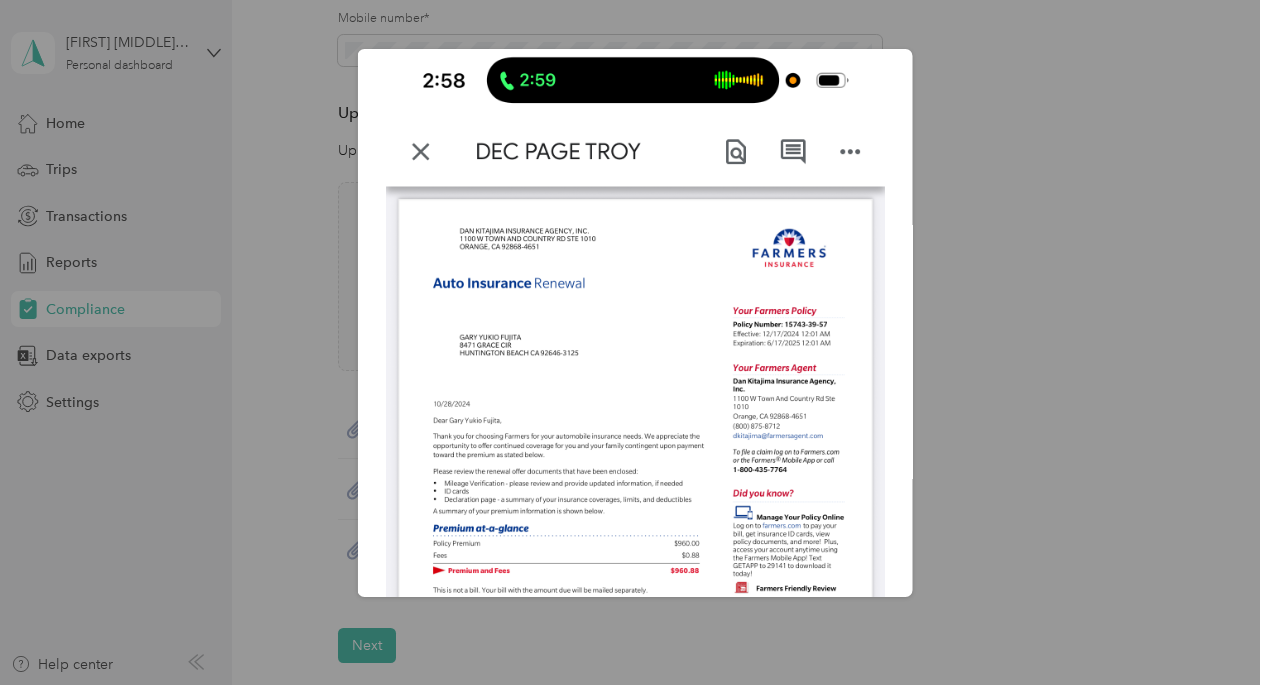 scroll, scrollTop: 96, scrollLeft: 0, axis: vertical 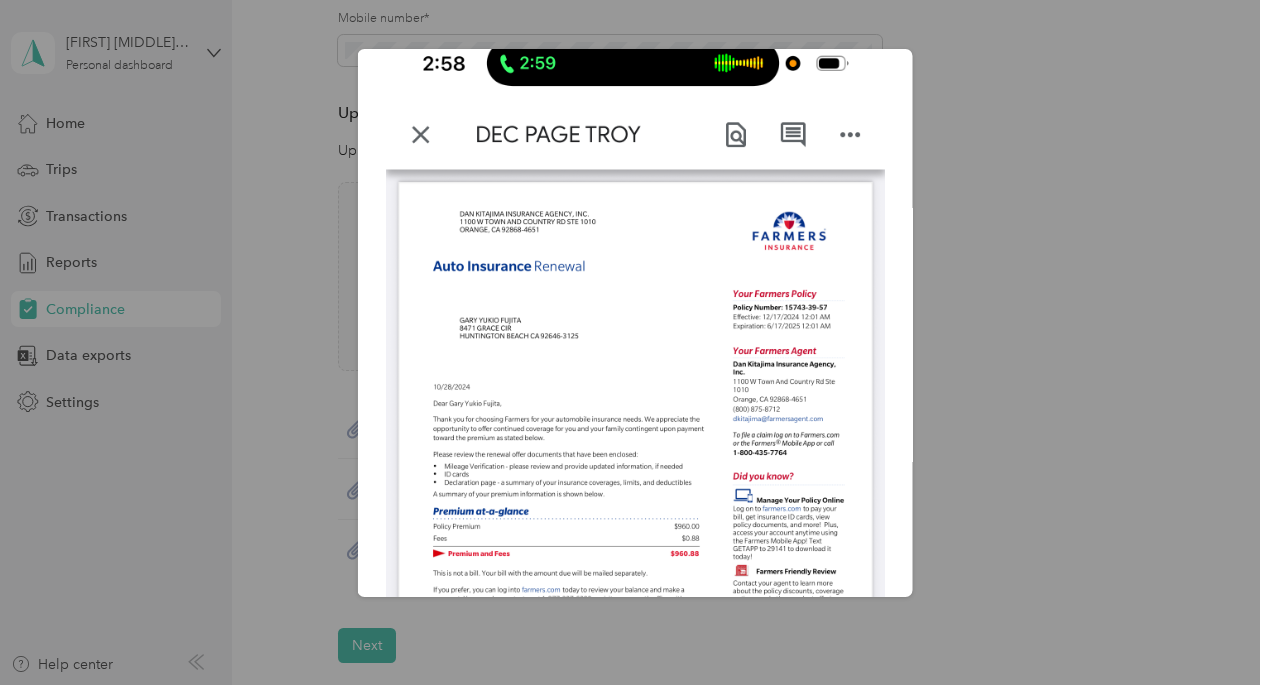 click at bounding box center [635, 565] 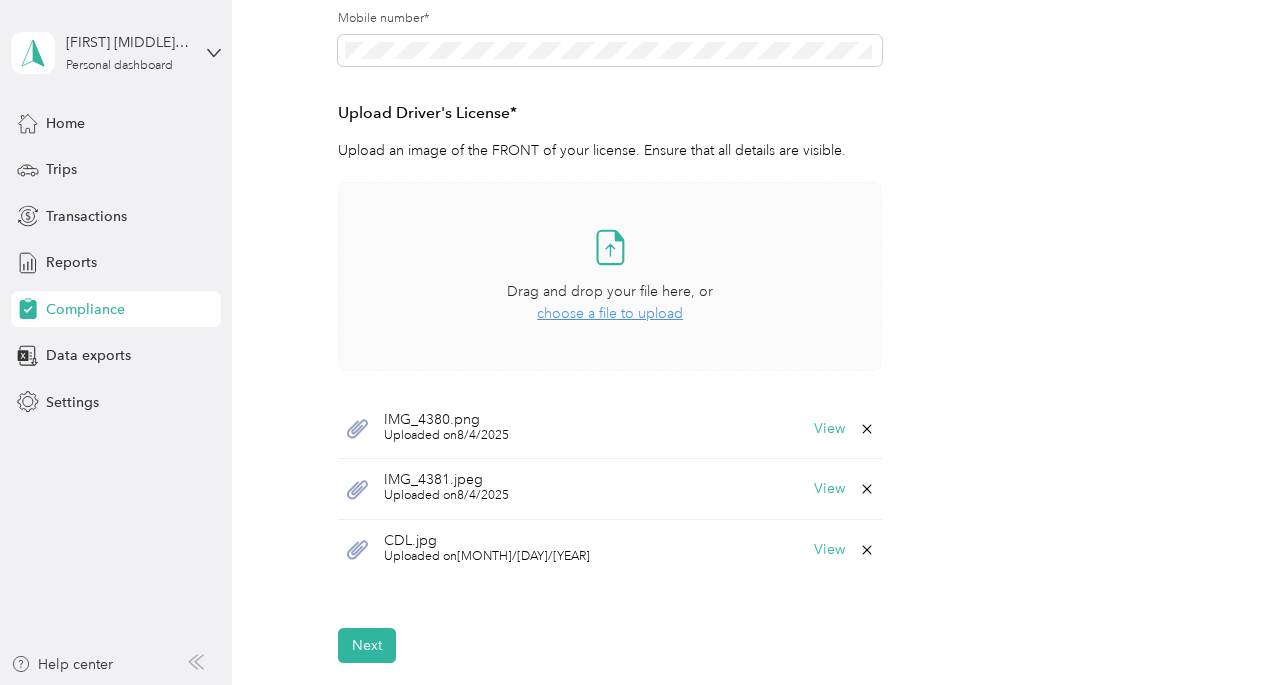 click on "choose a file to upload" at bounding box center [610, 313] 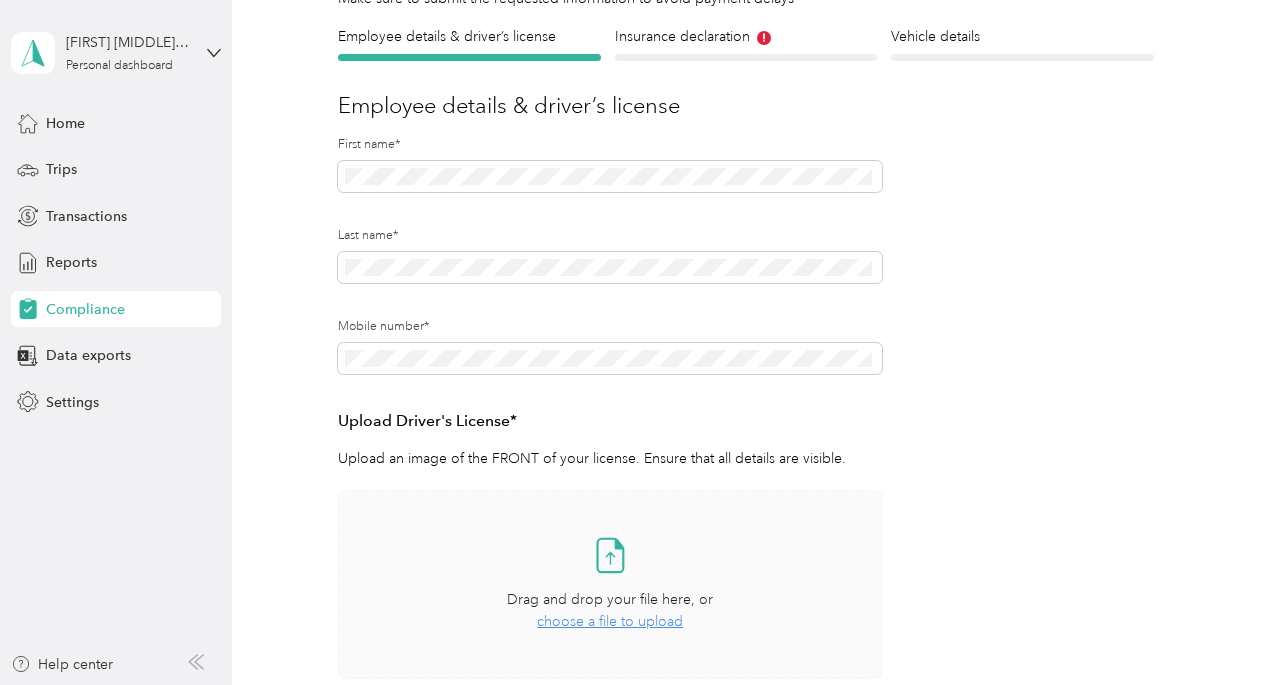 scroll, scrollTop: 0, scrollLeft: 0, axis: both 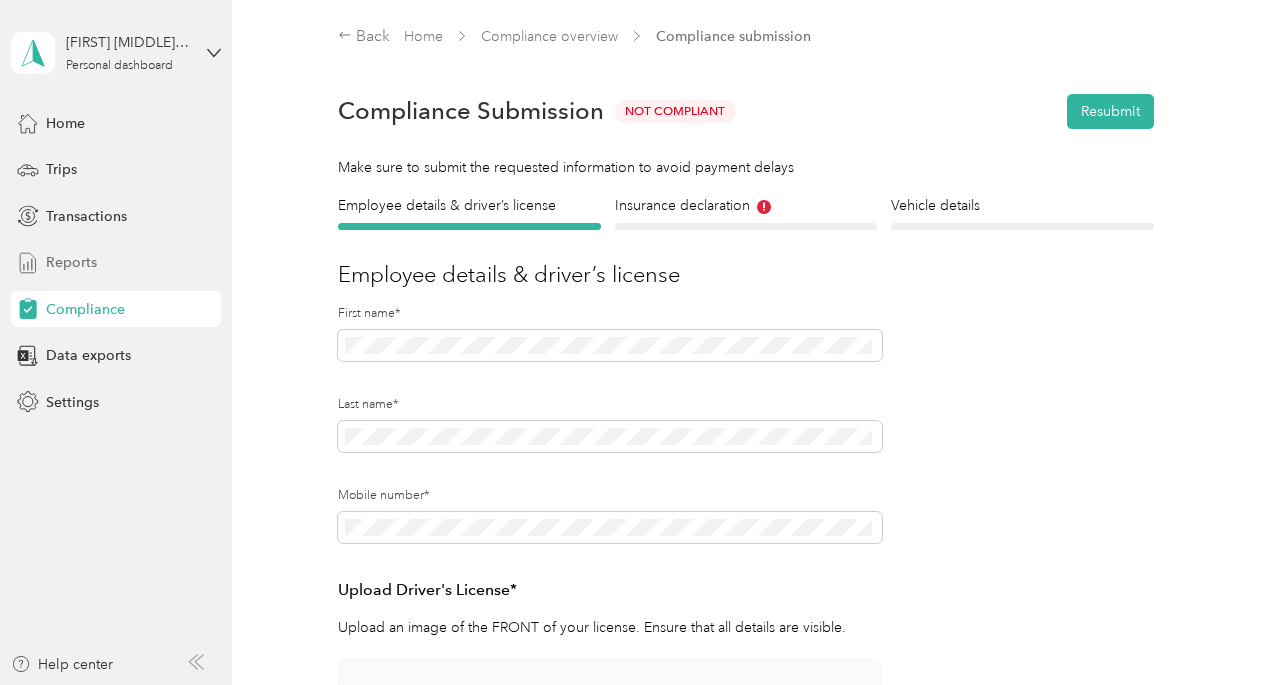 click on "Reports" at bounding box center [71, 262] 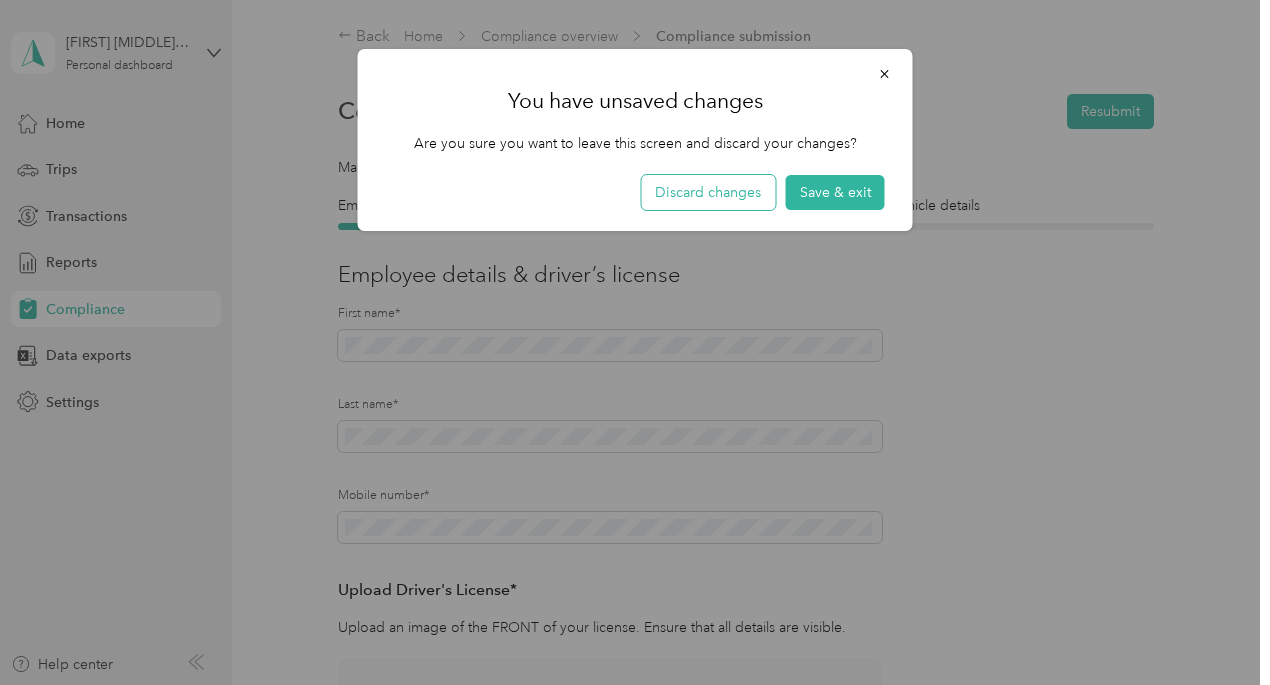 click on "Discard changes" at bounding box center [708, 192] 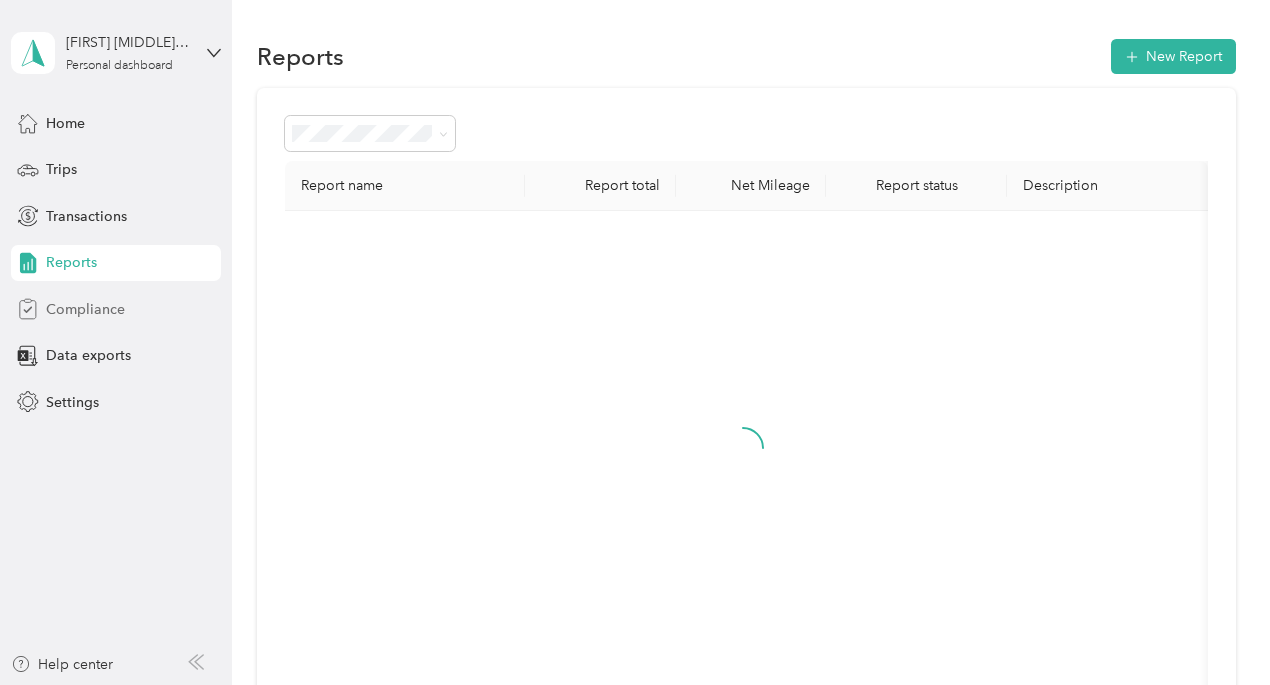 click on "Compliance" at bounding box center [116, 309] 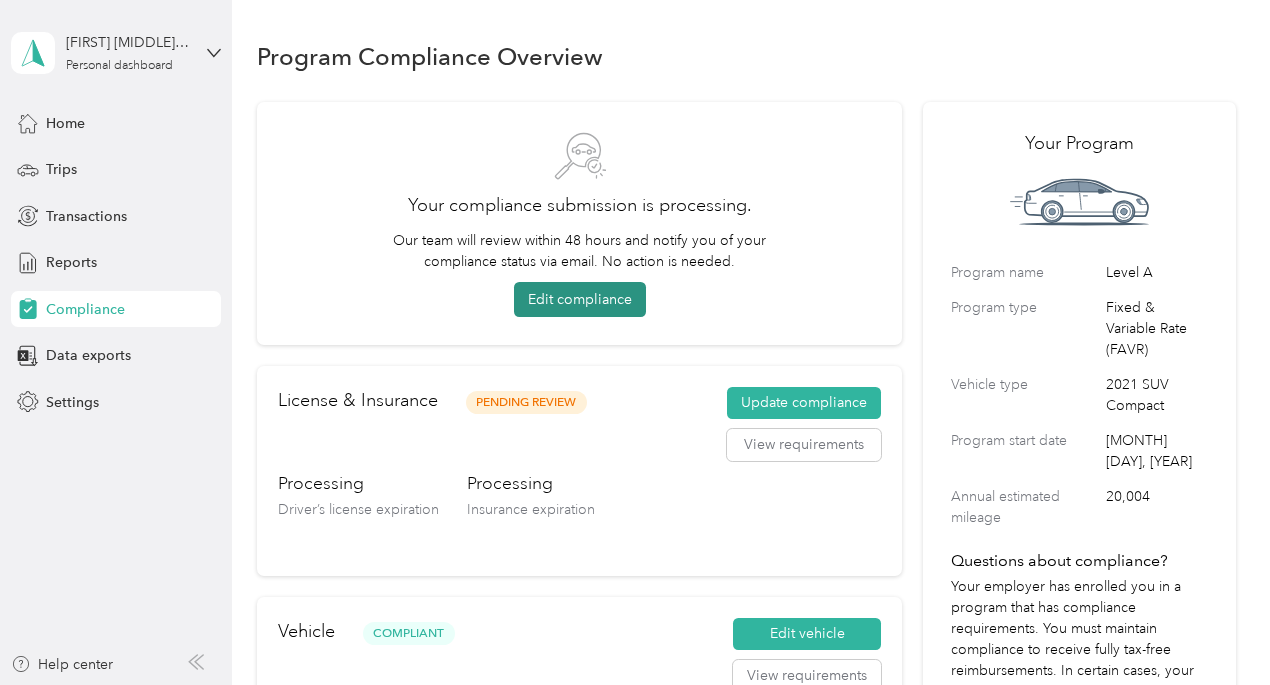 click on "Edit compliance" at bounding box center (580, 299) 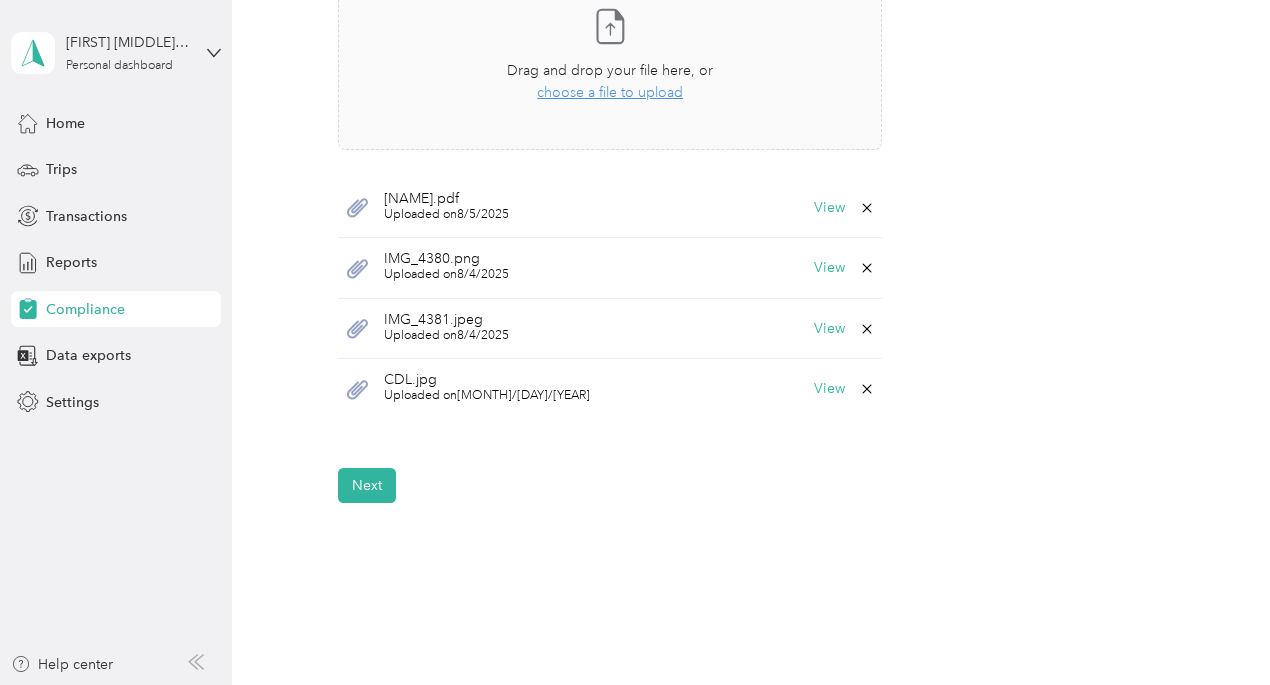 scroll, scrollTop: 707, scrollLeft: 0, axis: vertical 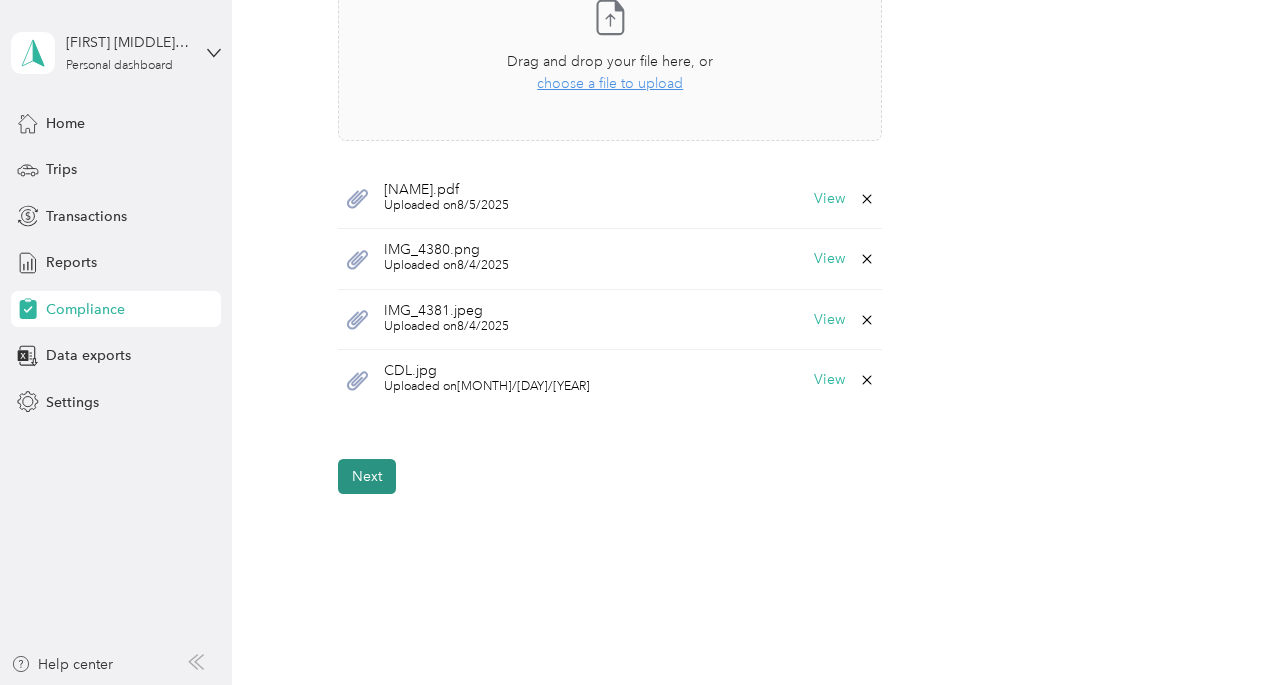 click on "Next" at bounding box center [367, 476] 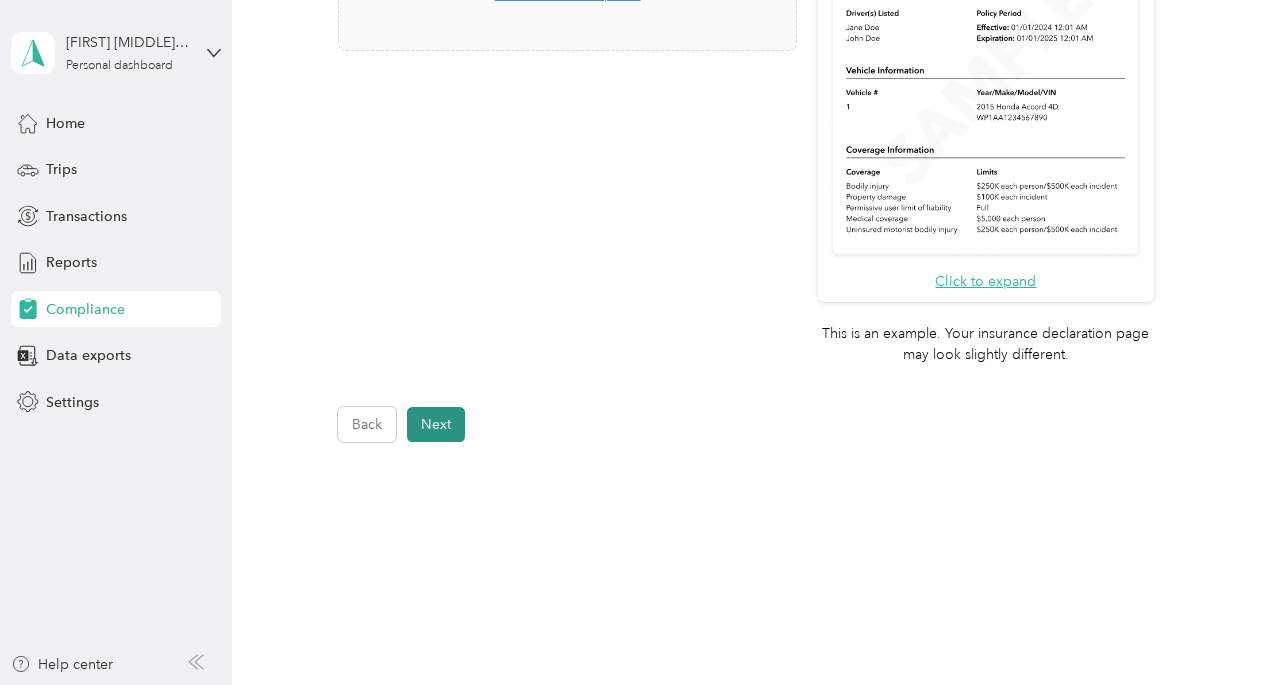 scroll, scrollTop: 656, scrollLeft: 0, axis: vertical 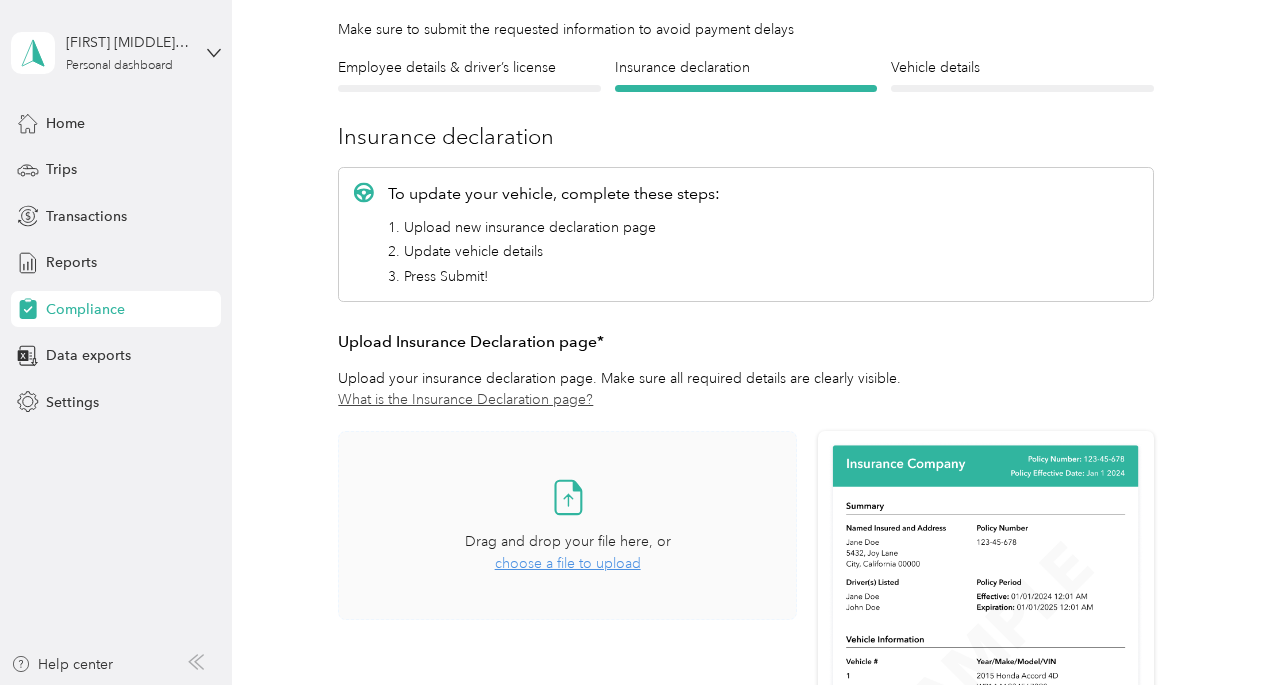 click on "choose a file to upload" at bounding box center (568, 563) 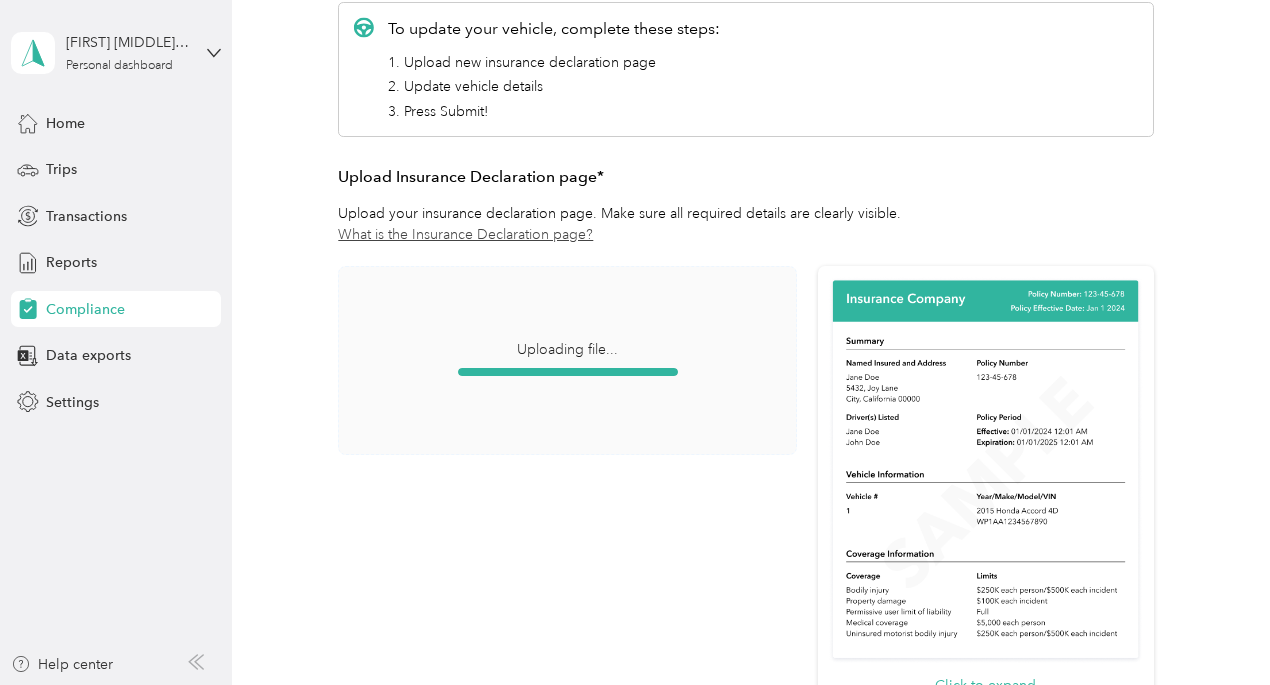scroll, scrollTop: 302, scrollLeft: 0, axis: vertical 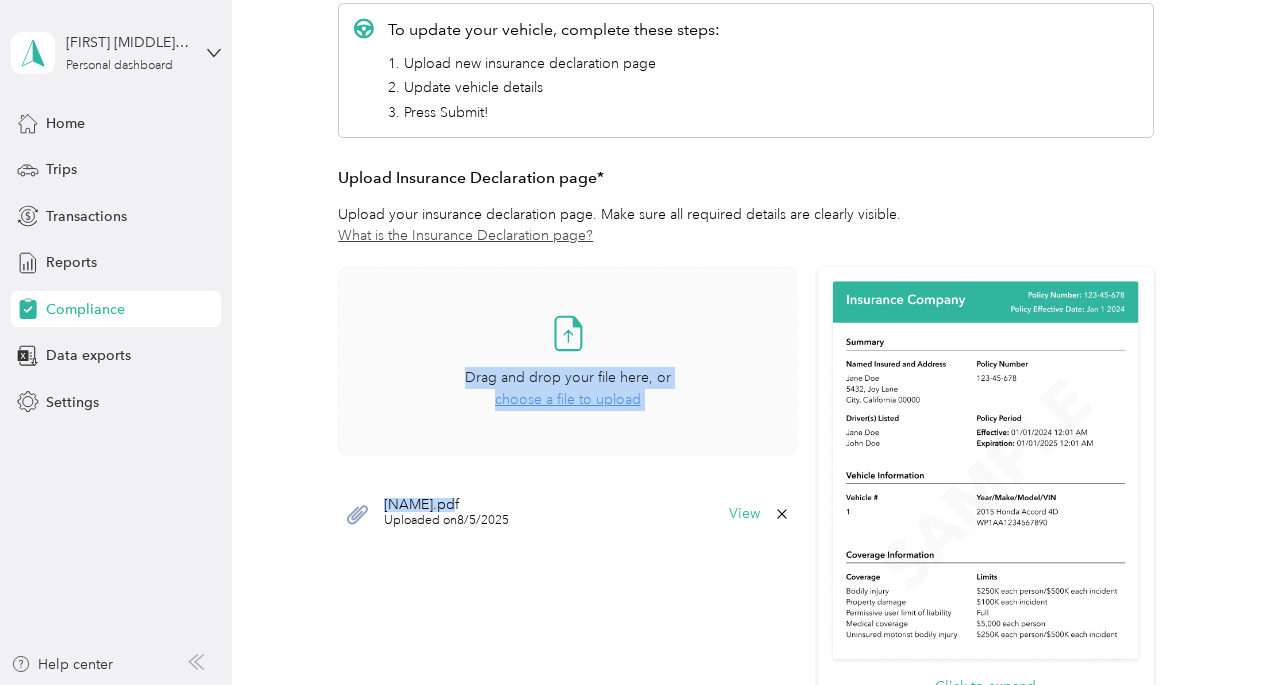 drag, startPoint x: 441, startPoint y: 509, endPoint x: 528, endPoint y: 321, distance: 207.15453 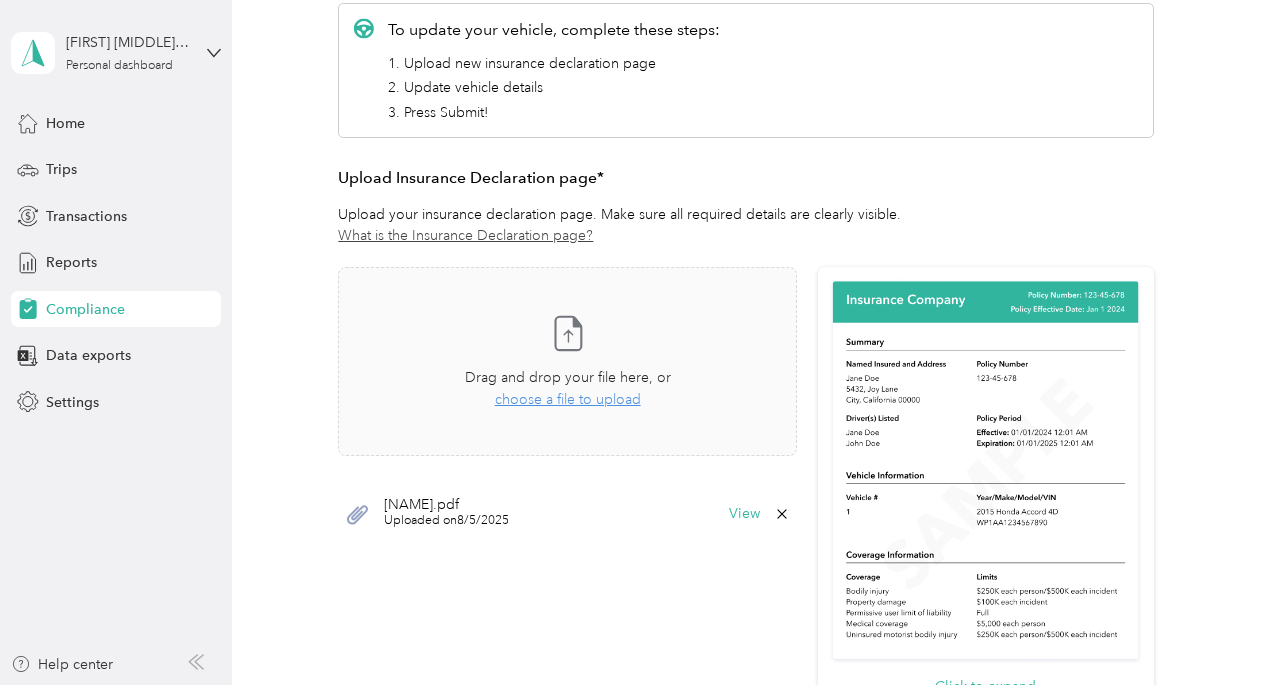 click on "Take a photo or choose a photo from your library Drag and drop your file here, or choose a file to upload [NAME].pdf Uploaded on  [MONTH]/[DAY]/[YEAR] View" at bounding box center (567, 405) 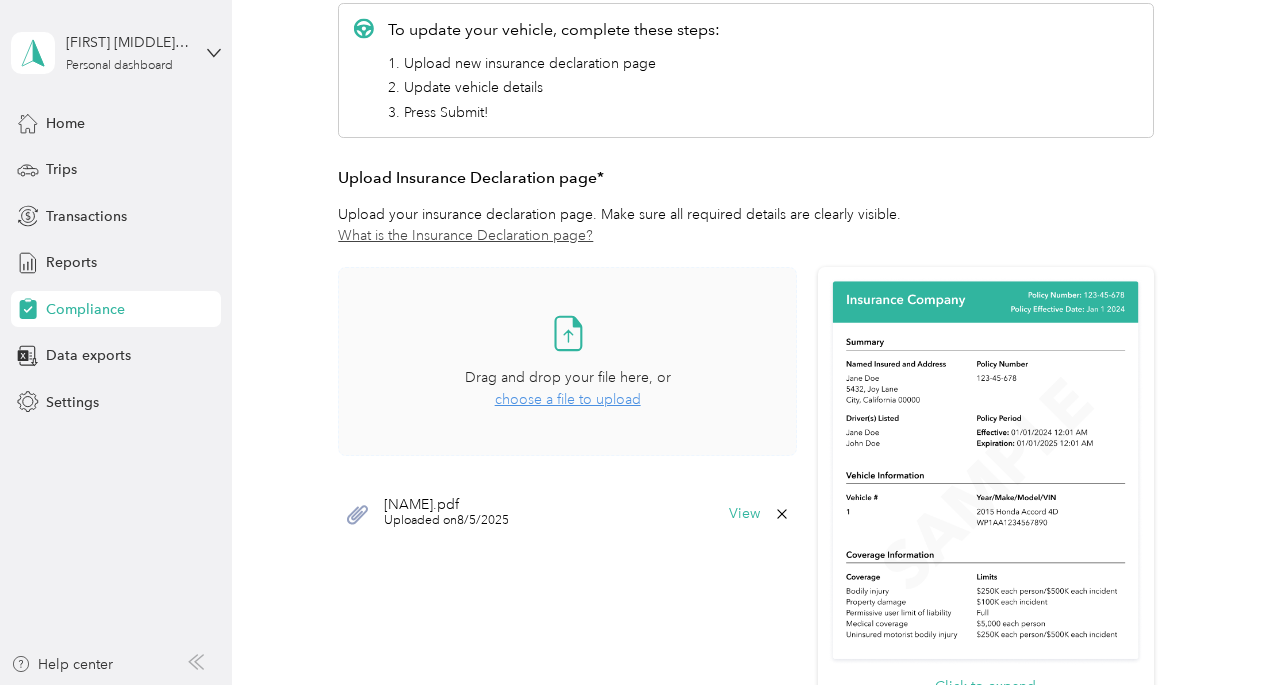 click on "choose a file to upload" at bounding box center [568, 399] 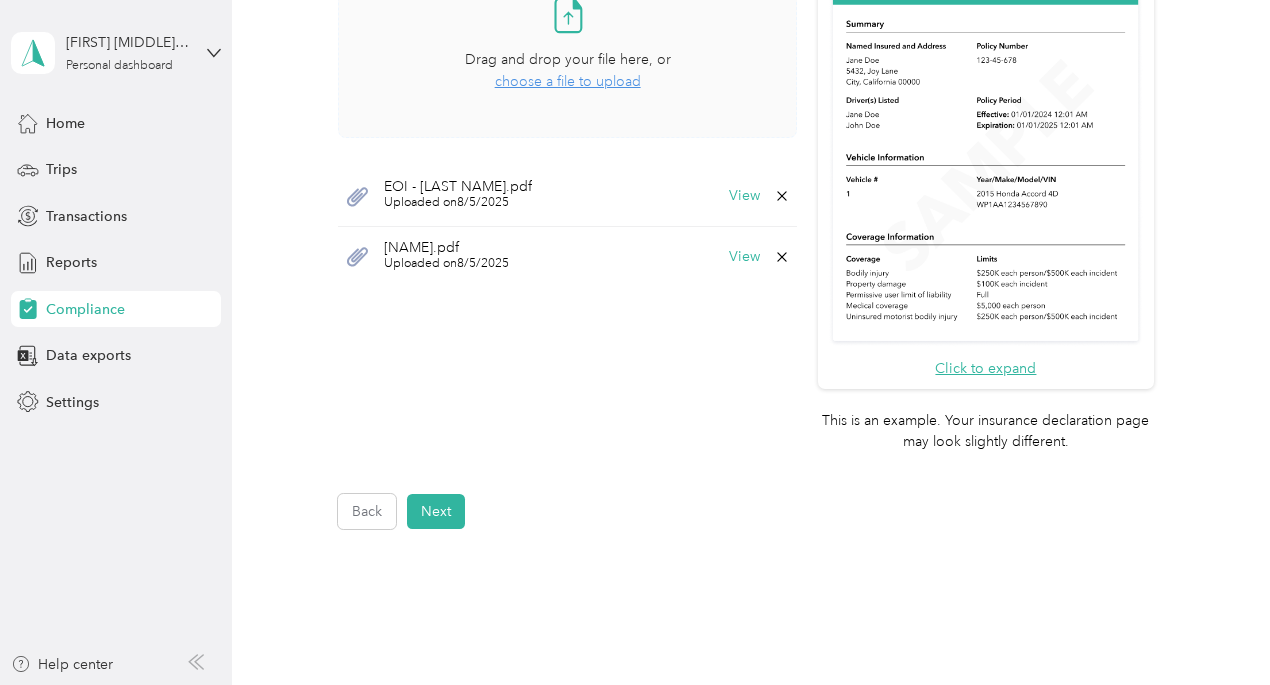scroll, scrollTop: 666, scrollLeft: 0, axis: vertical 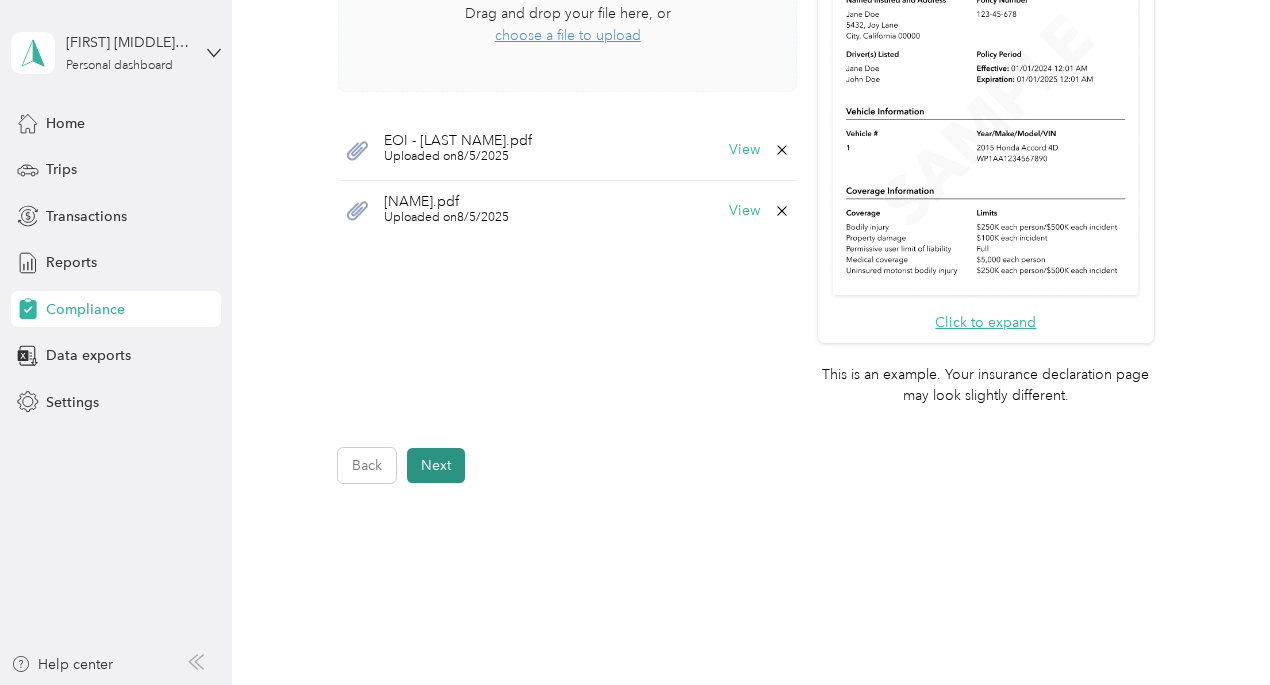 click on "Next" at bounding box center (436, 465) 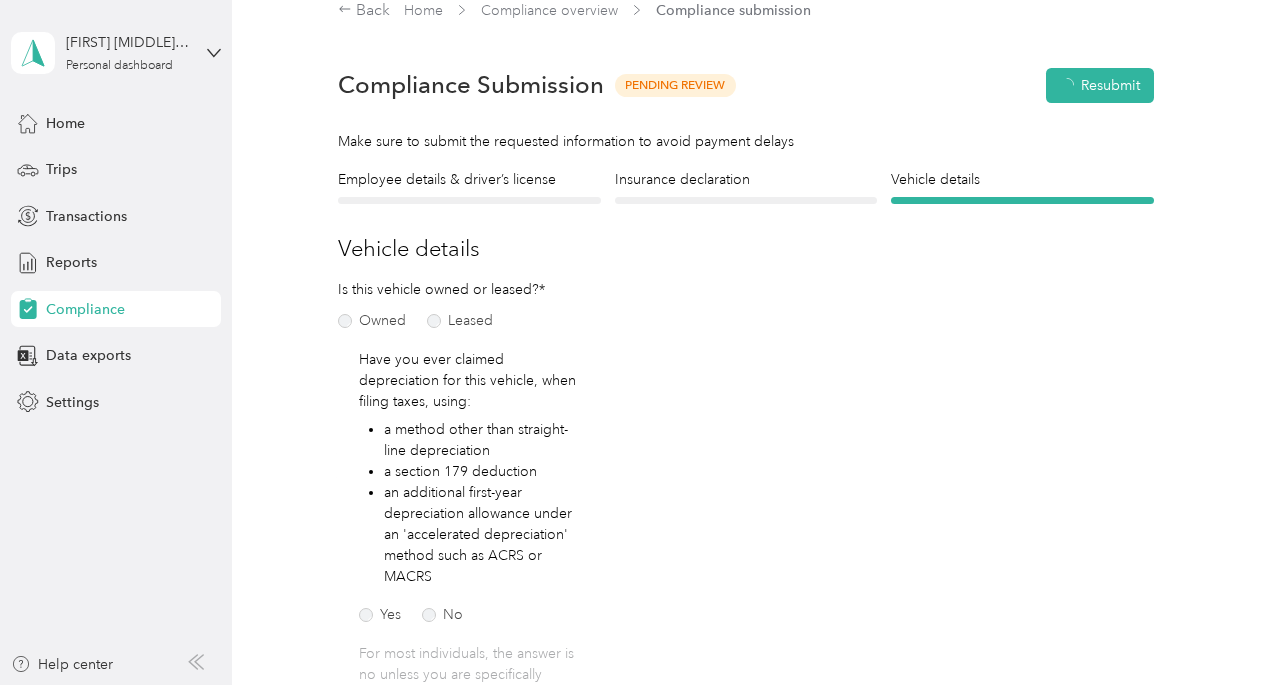 scroll, scrollTop: 24, scrollLeft: 0, axis: vertical 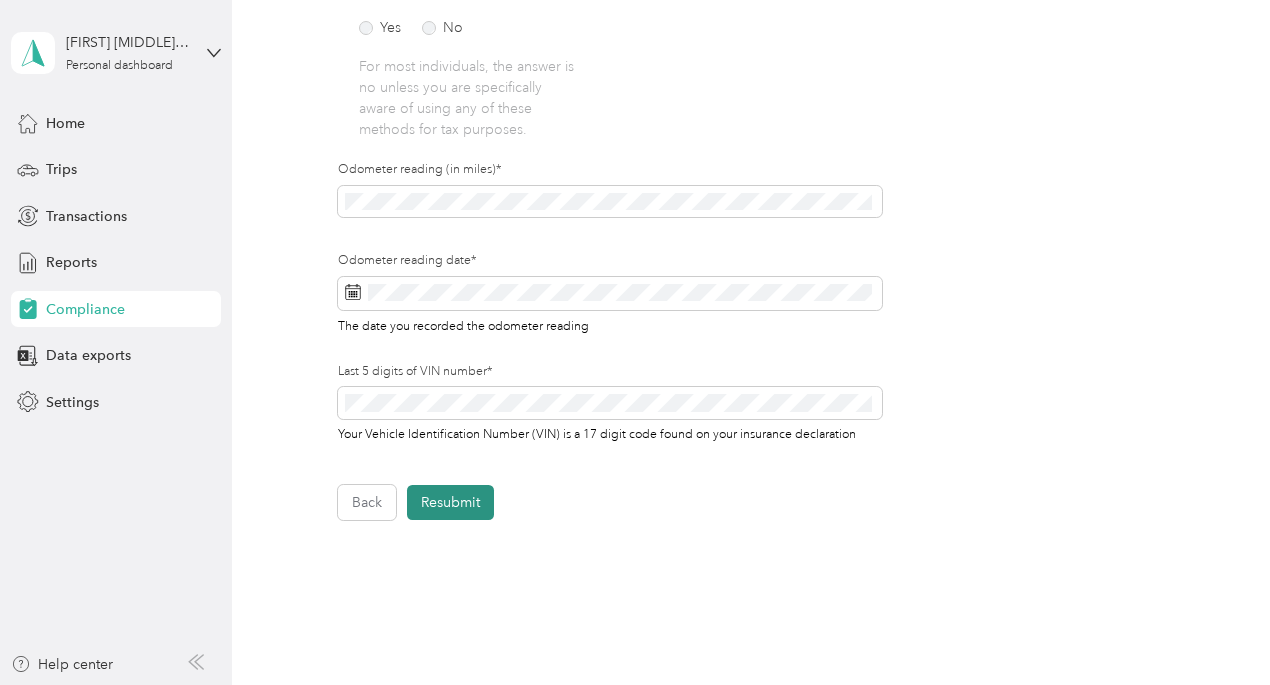 click on "Resubmit" at bounding box center [450, 502] 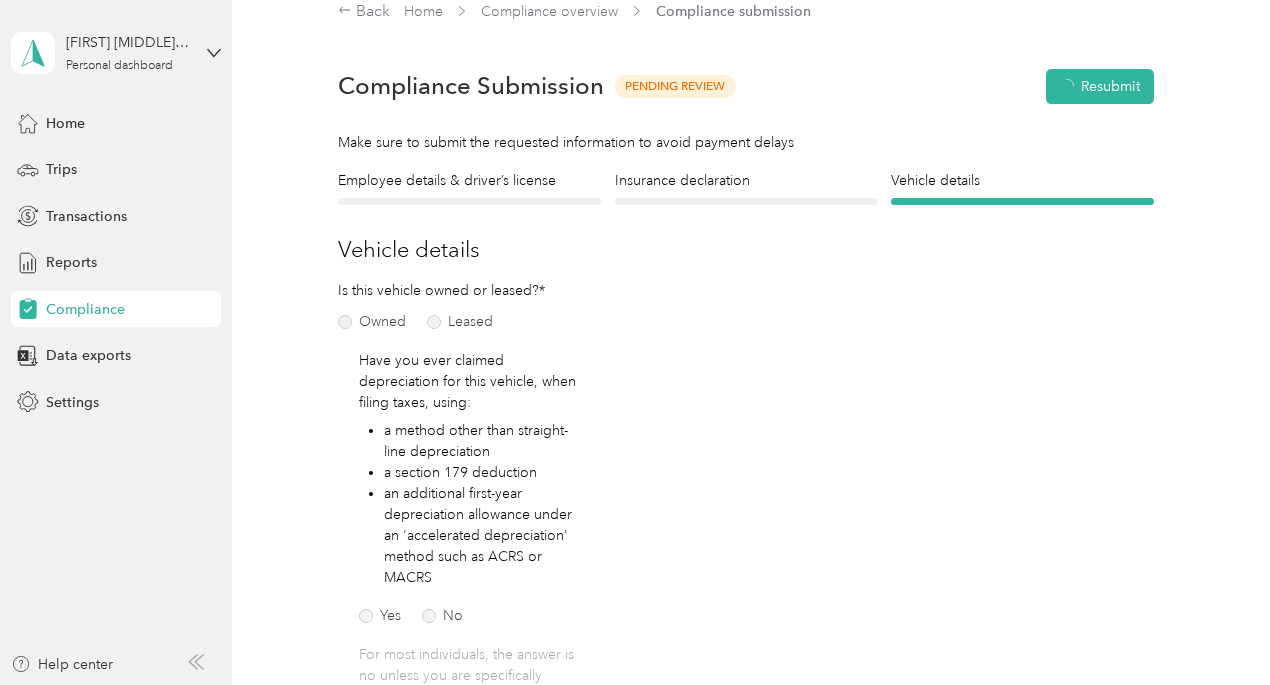 scroll, scrollTop: 24, scrollLeft: 0, axis: vertical 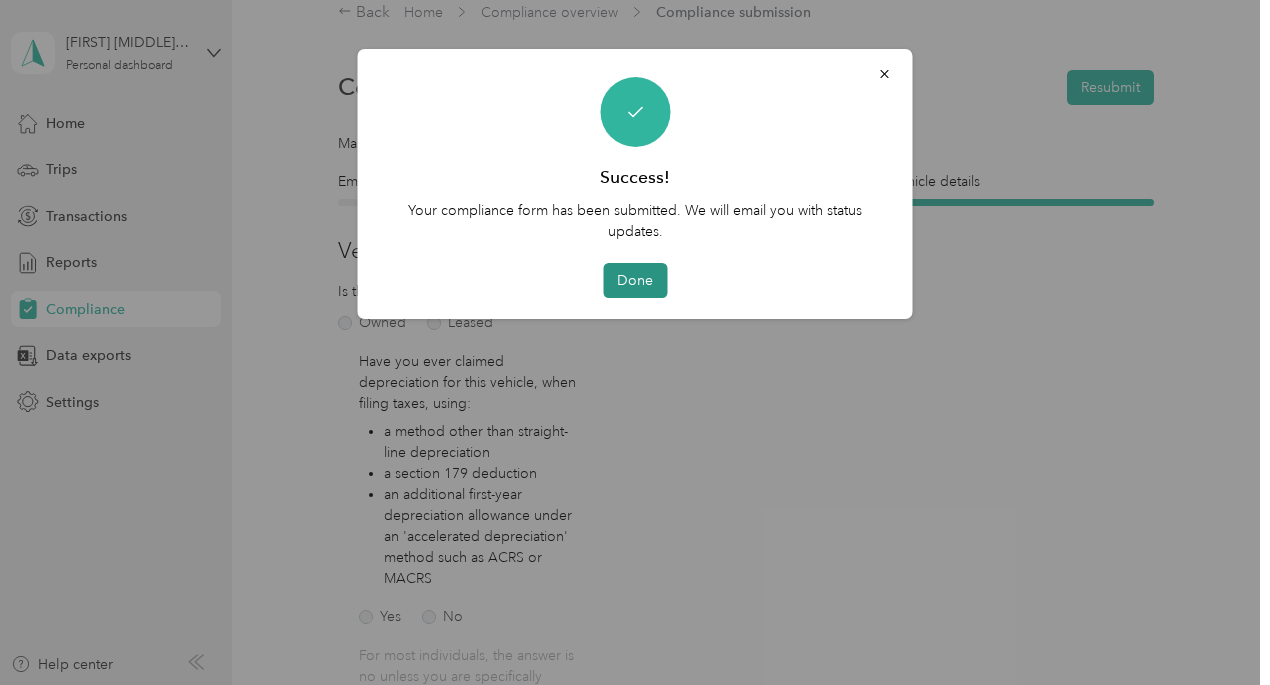 click on "Done" at bounding box center [635, 280] 